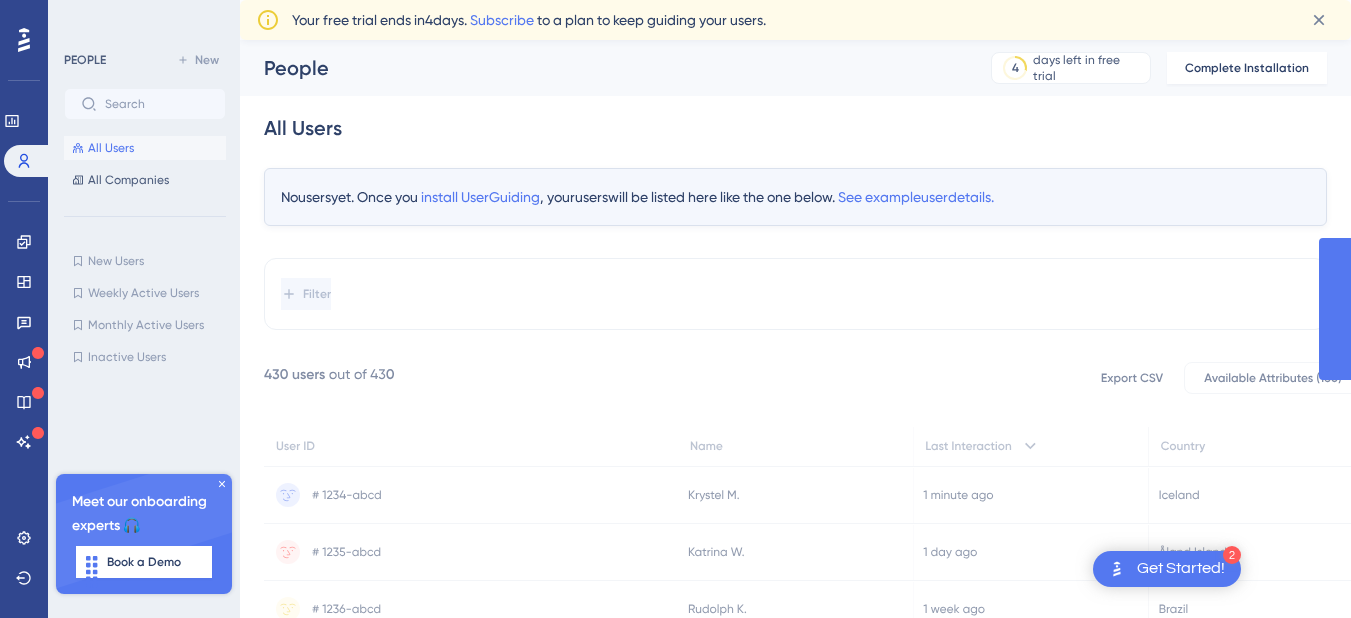 scroll, scrollTop: 0, scrollLeft: 0, axis: both 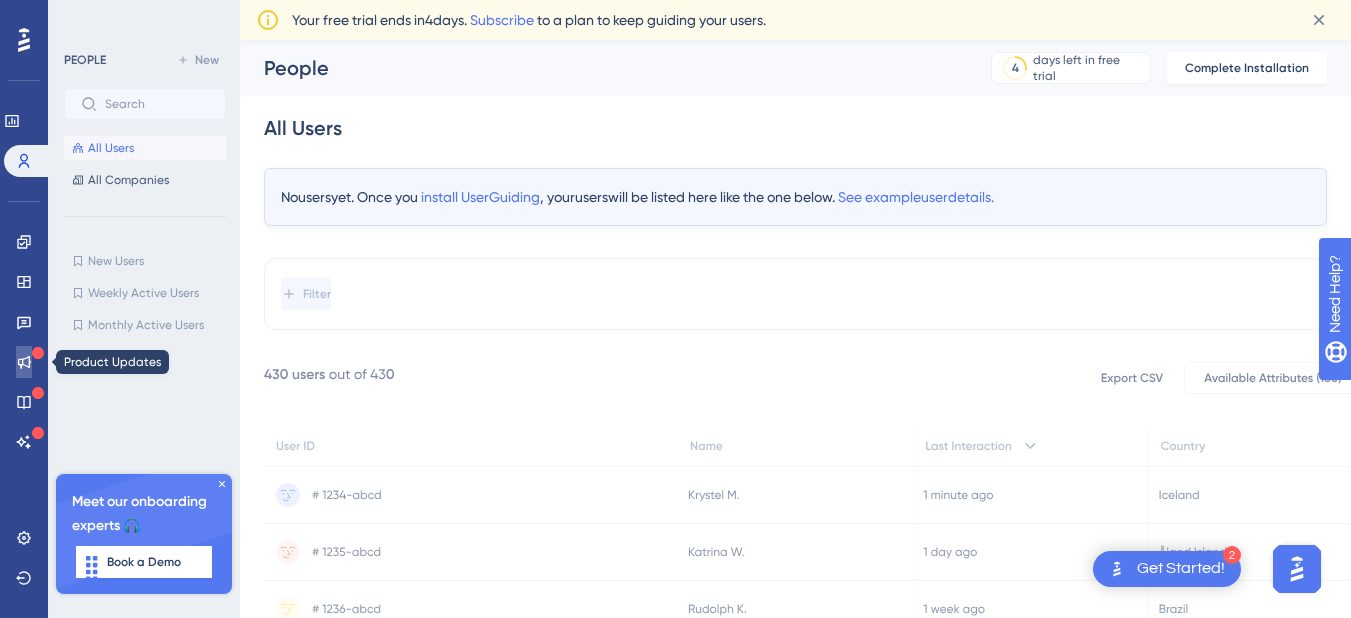 click at bounding box center [24, 362] 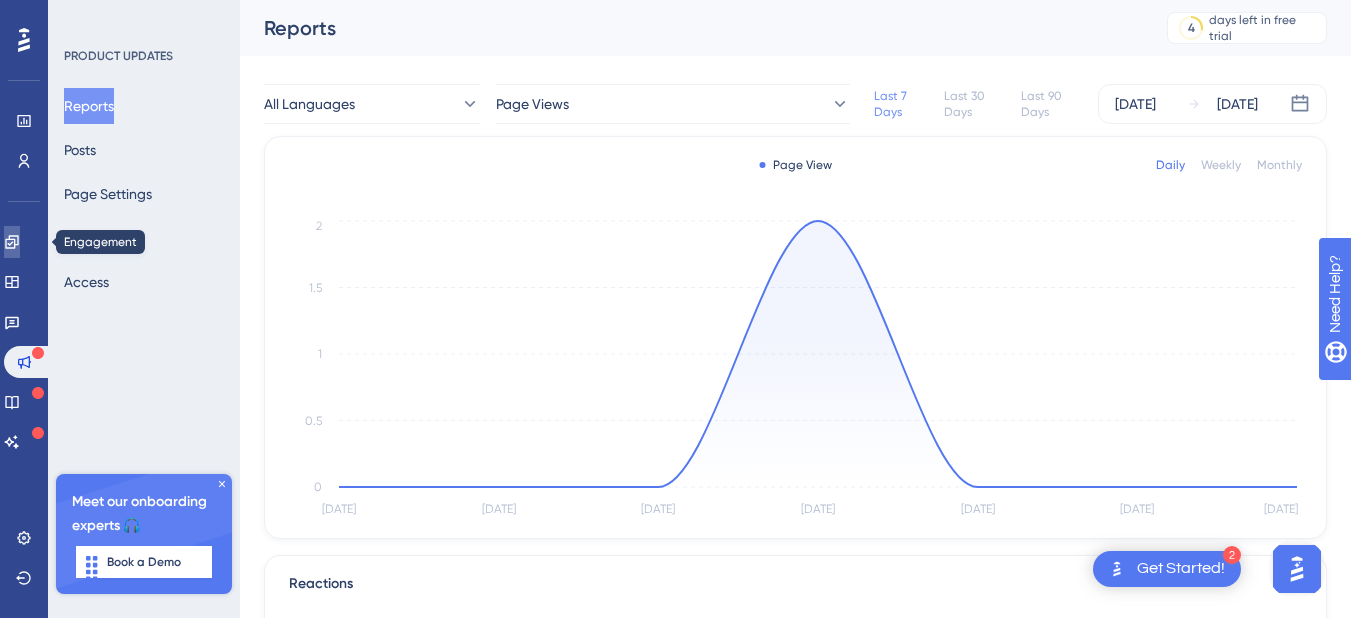 click at bounding box center (12, 242) 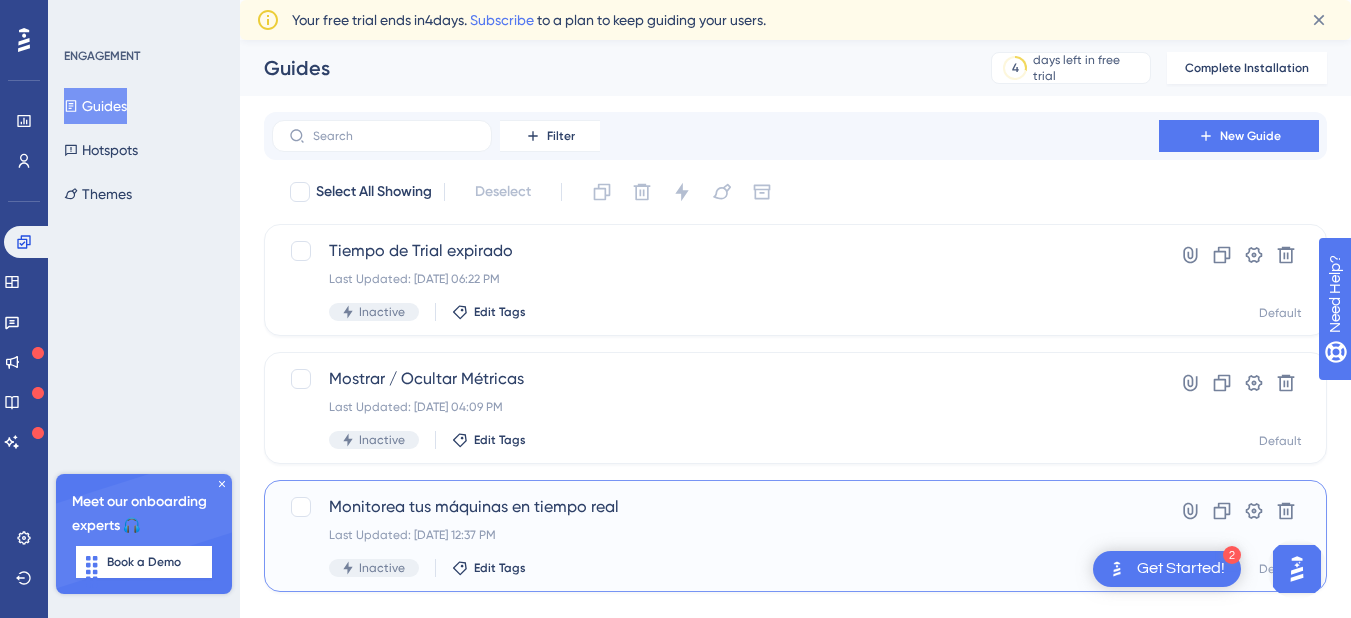 click on "Monitorea tus máquinas en tiempo real Last Updated: [DATE] 12:37 PM Inactive Edit Tags" at bounding box center (715, 536) 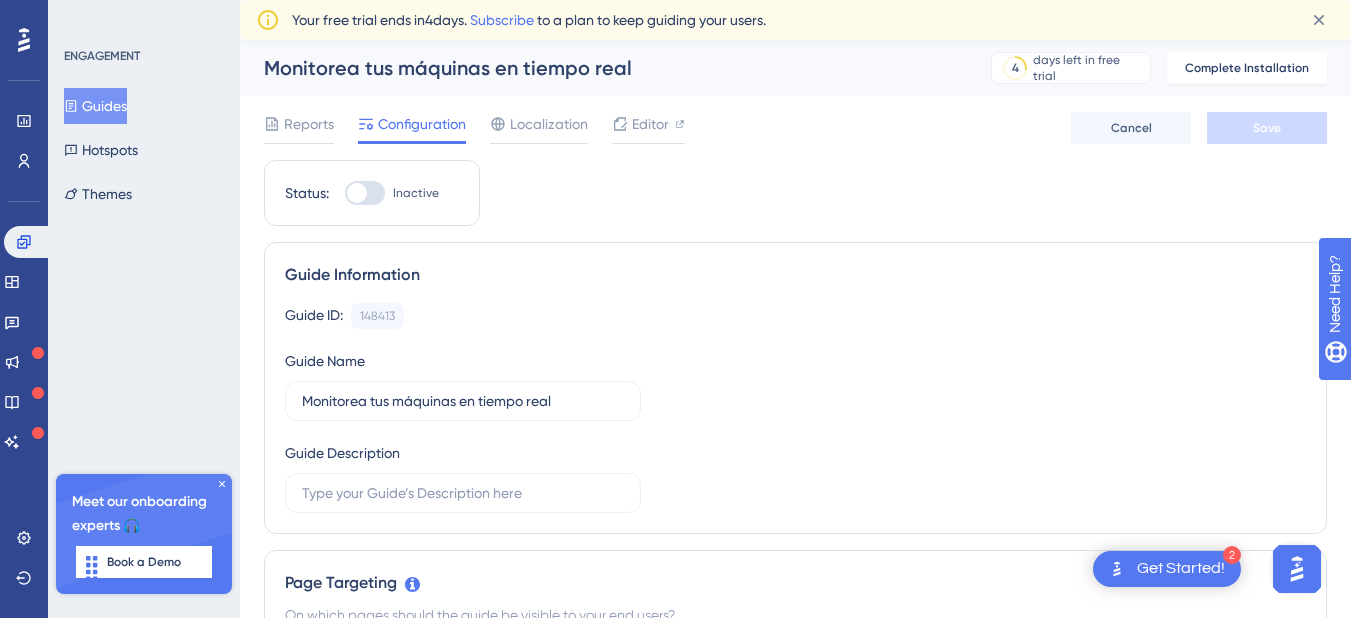 click at bounding box center (357, 193) 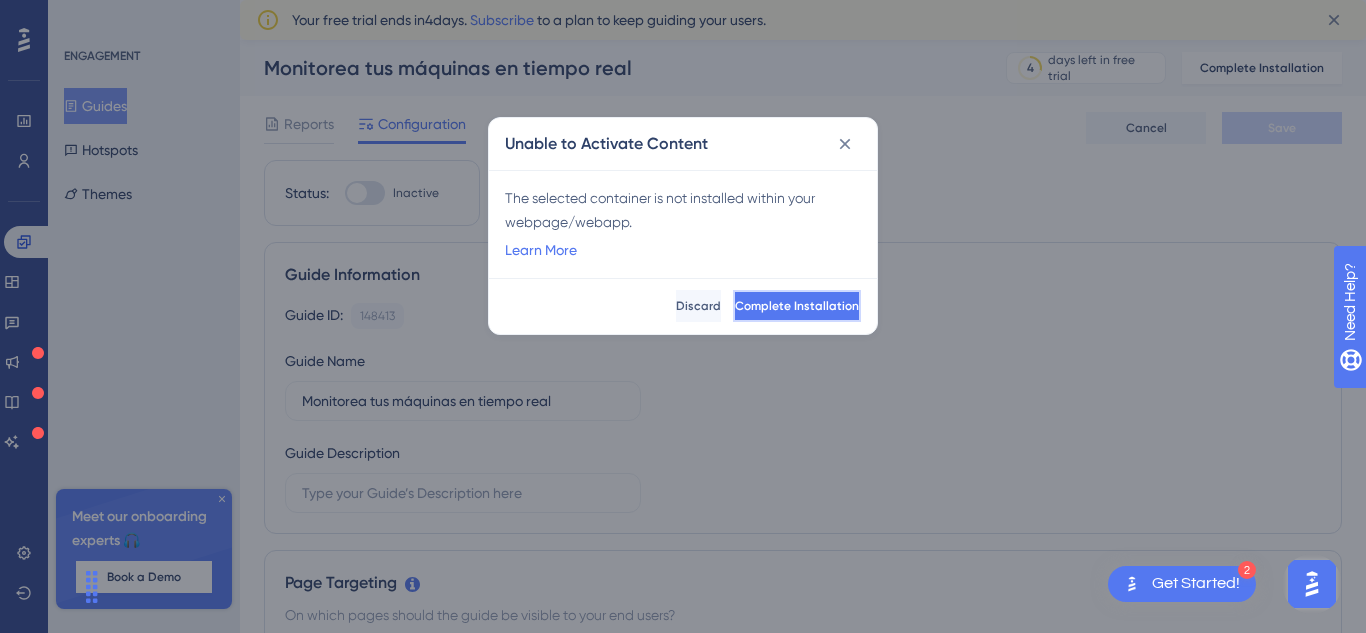 click on "Complete Installation" at bounding box center (797, 306) 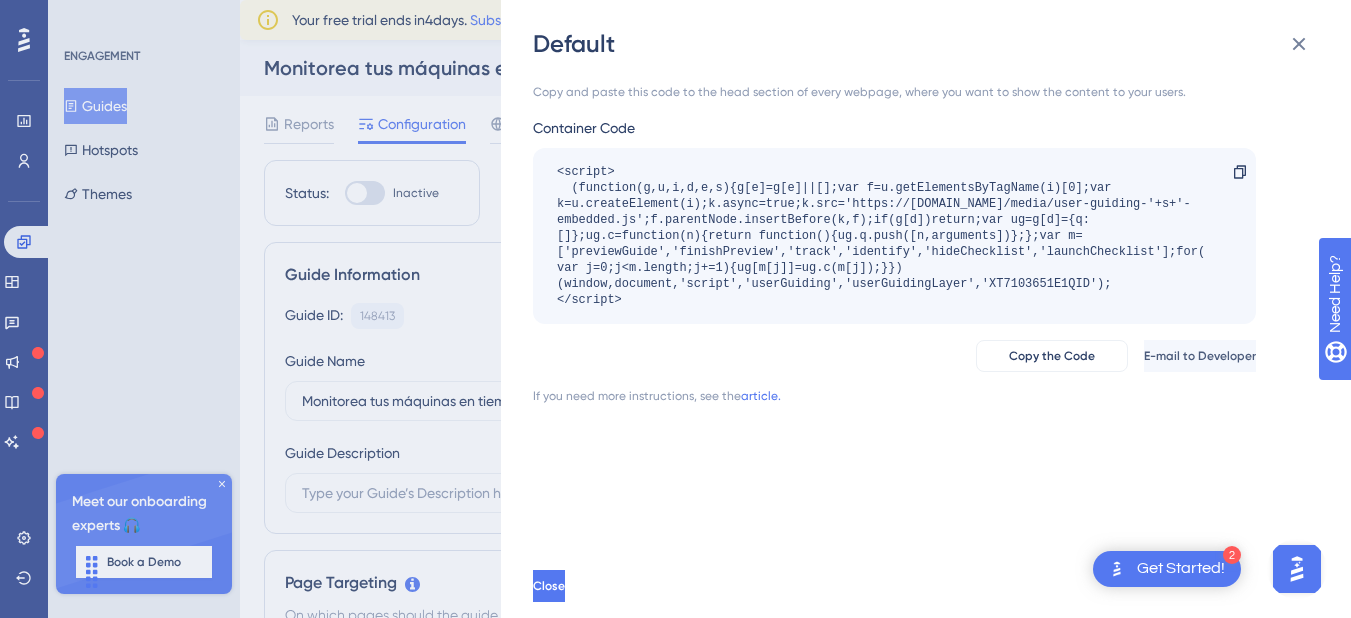 scroll, scrollTop: 0, scrollLeft: 0, axis: both 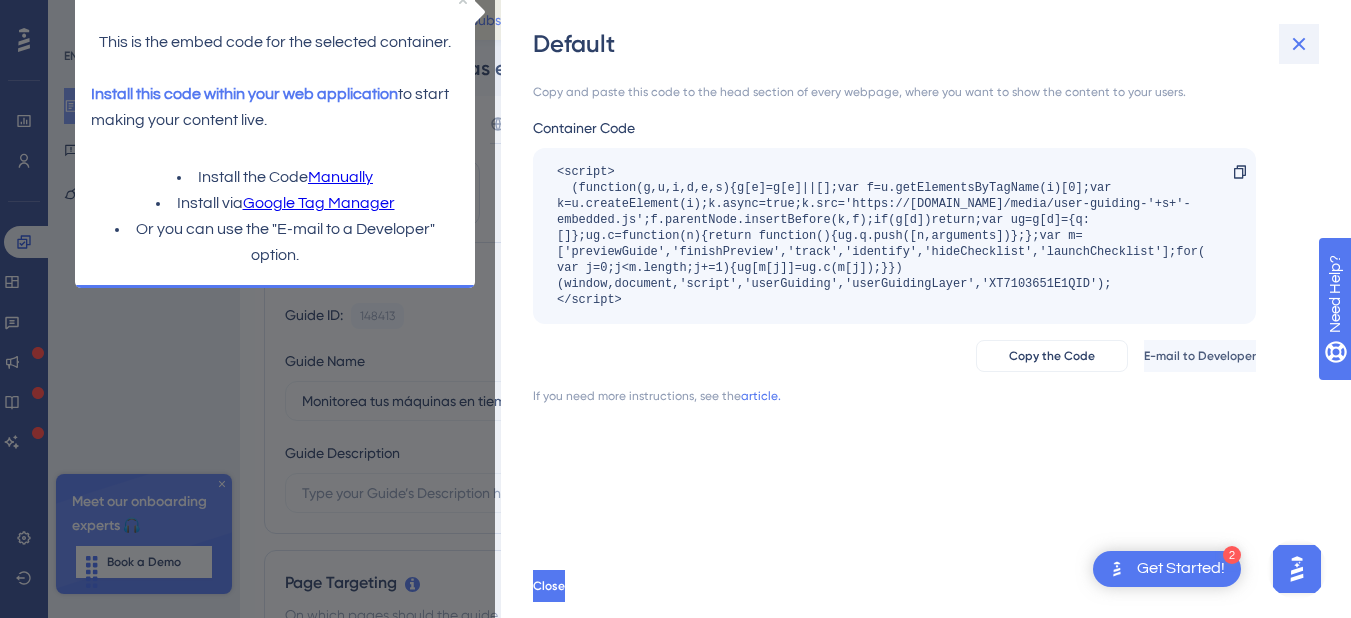 click 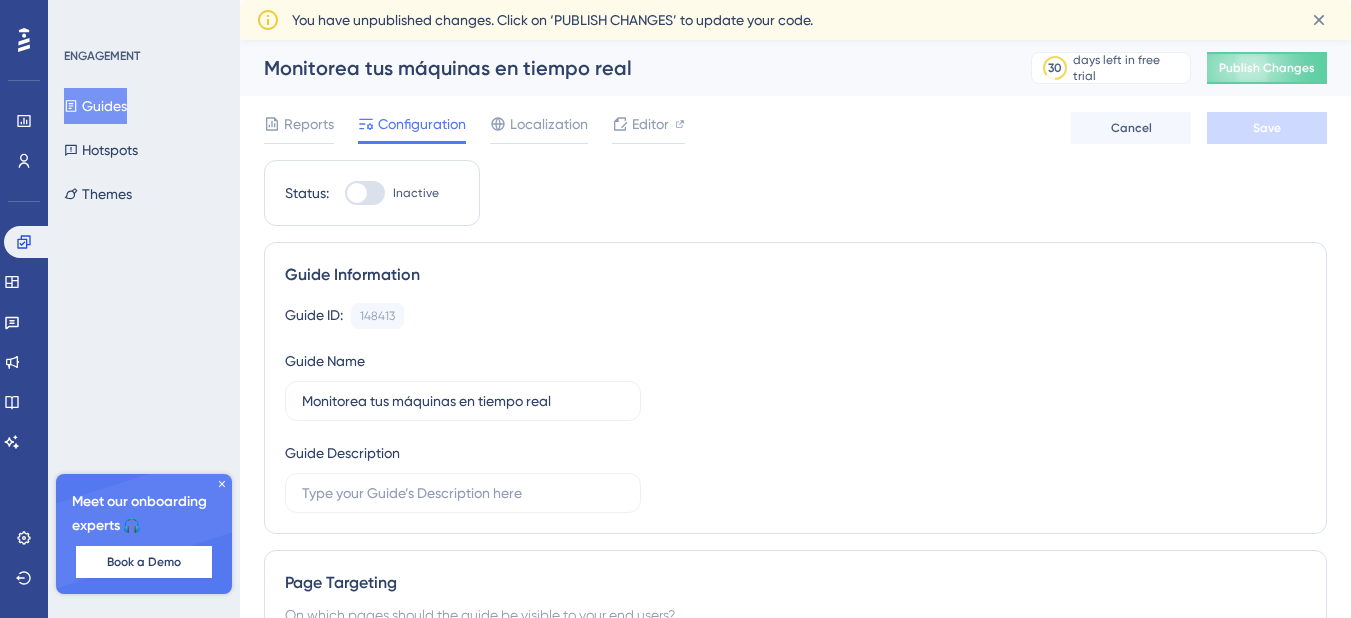scroll, scrollTop: 0, scrollLeft: 0, axis: both 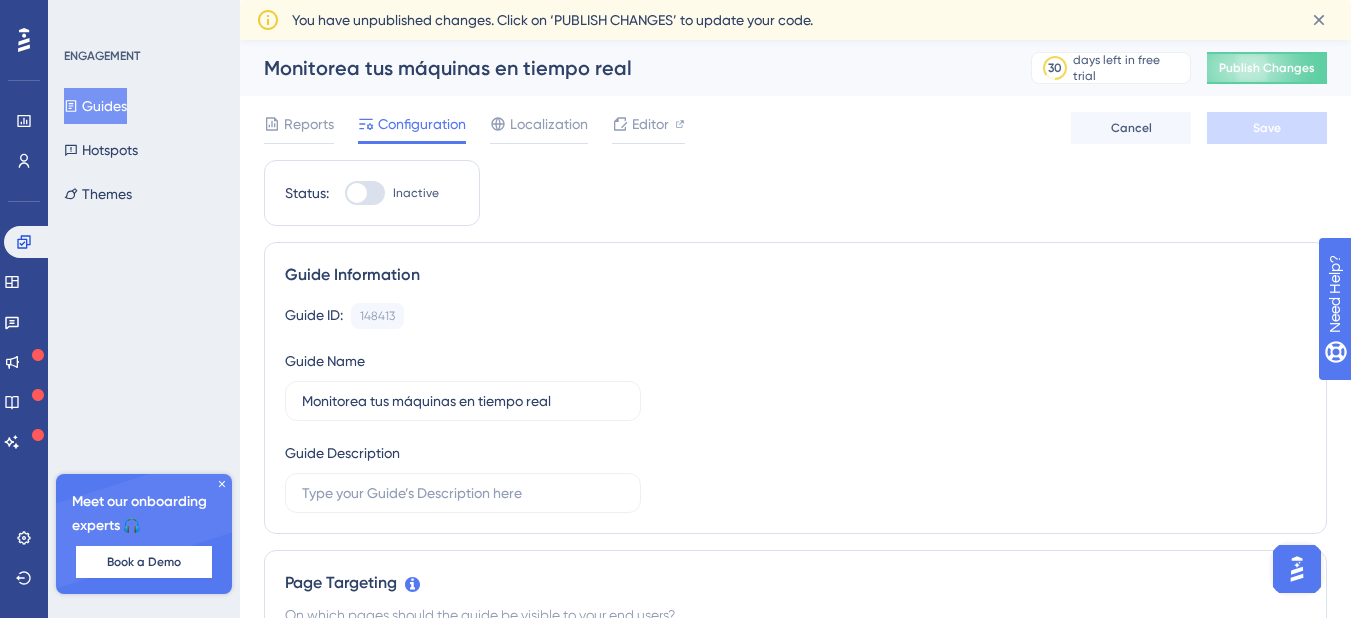 click at bounding box center [1297, 569] 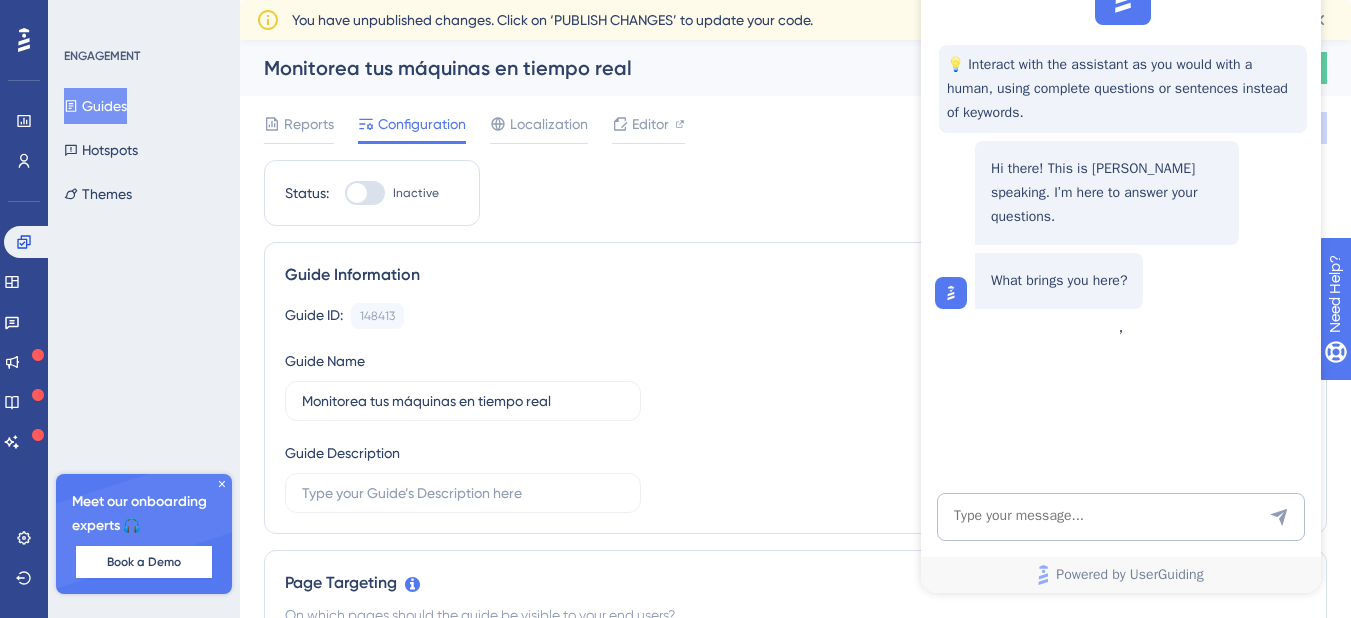 scroll, scrollTop: 0, scrollLeft: 0, axis: both 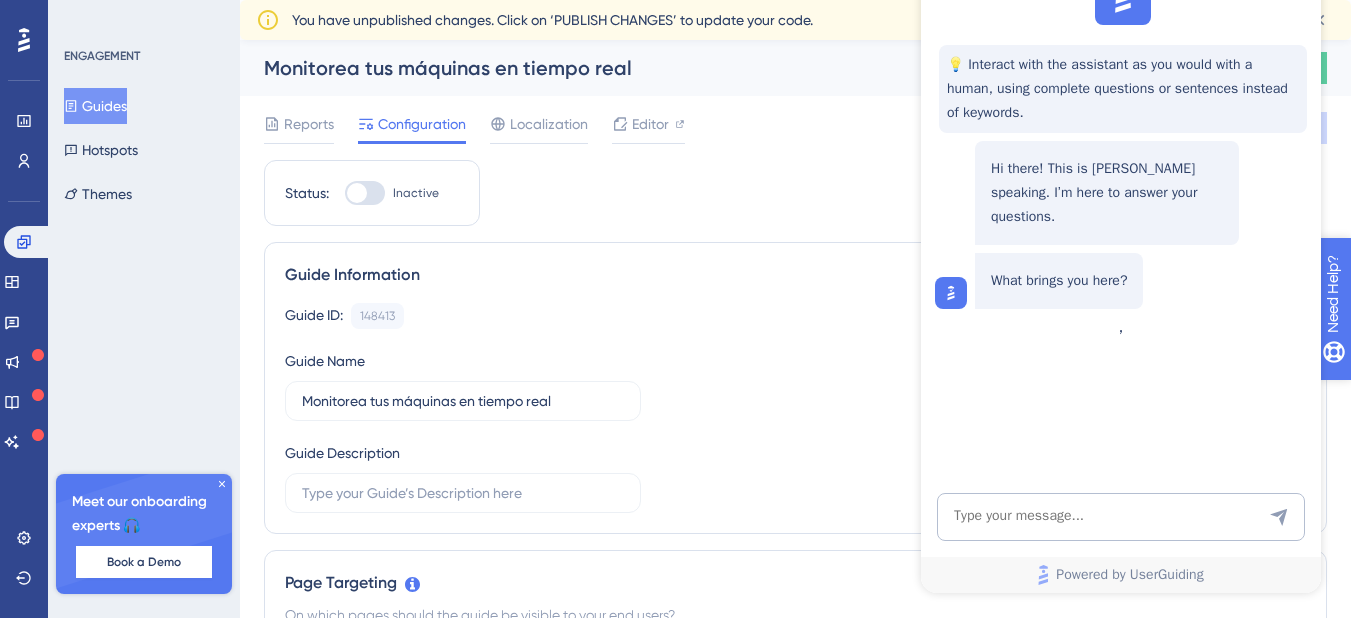 click on "Need Help?" at bounding box center [1403, 397] 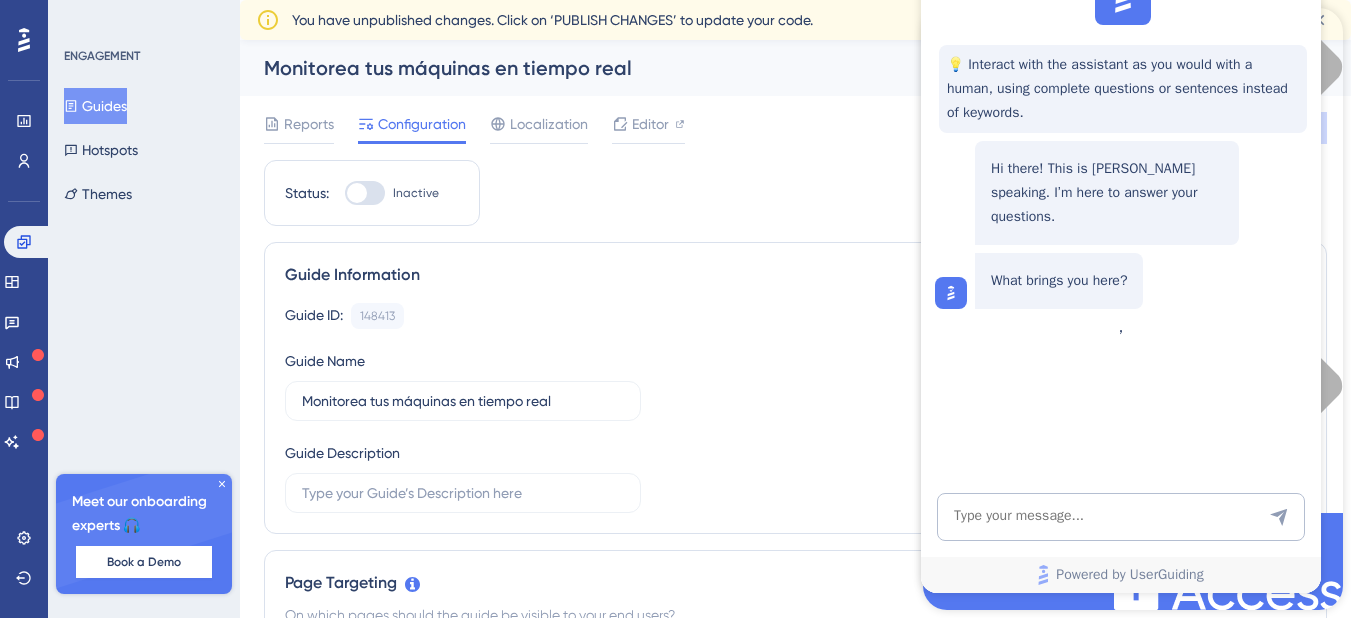 click on "Status: Inactive Guide Information Guide ID: 148413 Copy Guide Name Monitorea tus máquinas en tiempo real Guide Description Page Targeting
On which pages should the guide be visible to your end users?
Choose A Rule URL equals https://app.dev.pulsarml.com/dashboard Add a Target Audience Segmentation Which segment of the audience would you like to show this guide to? All Users Custom Segment Only Me Trigger You can trigger your guide automatically when the target URL is visited,
and/or use the custom triggers. Auto-Trigger Set the Appear Frequency Only Once Set the Display Priority This option will set the display priority between
auto-triggered materials in cases of conflicts between multiple materials Medium Custom Triggers Scheduling You can schedule a time period for your guide to appear.
Scheduling will not work if the status is not active. Schedule a time period Redirection The browser will redirect to the “Redirection URL” when the Targeting Conditions are not provided." at bounding box center [795, 1129] 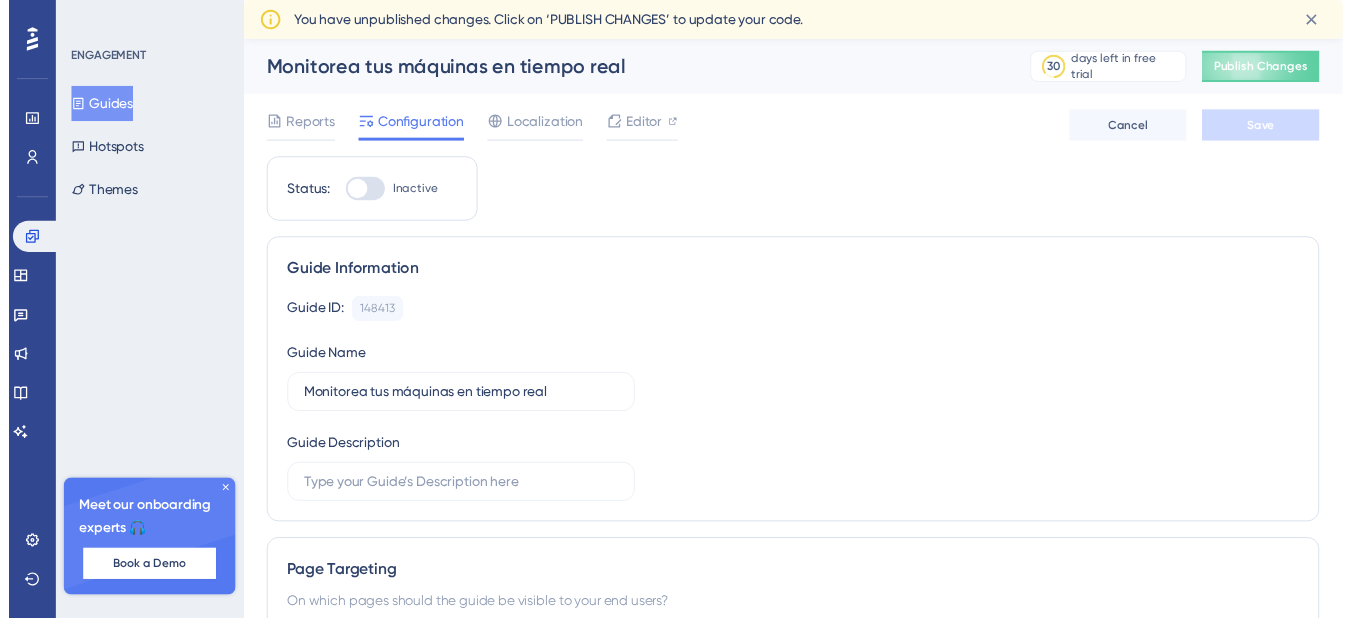 scroll, scrollTop: 0, scrollLeft: 0, axis: both 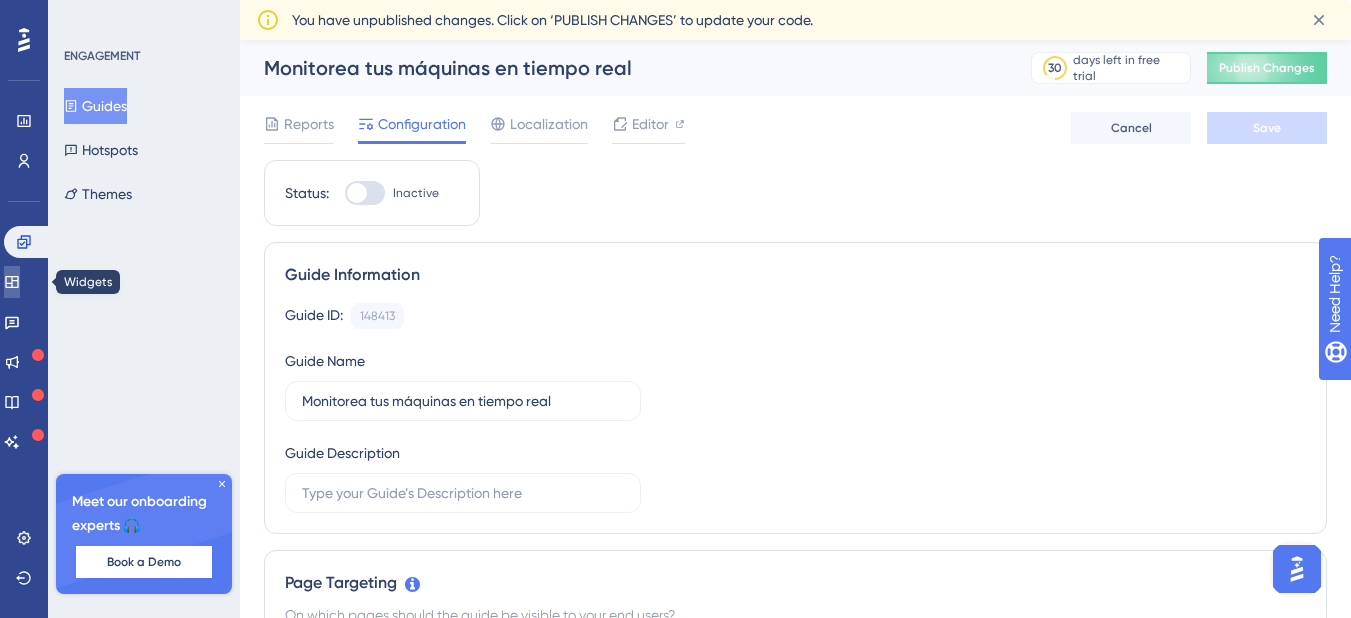 click at bounding box center [12, 282] 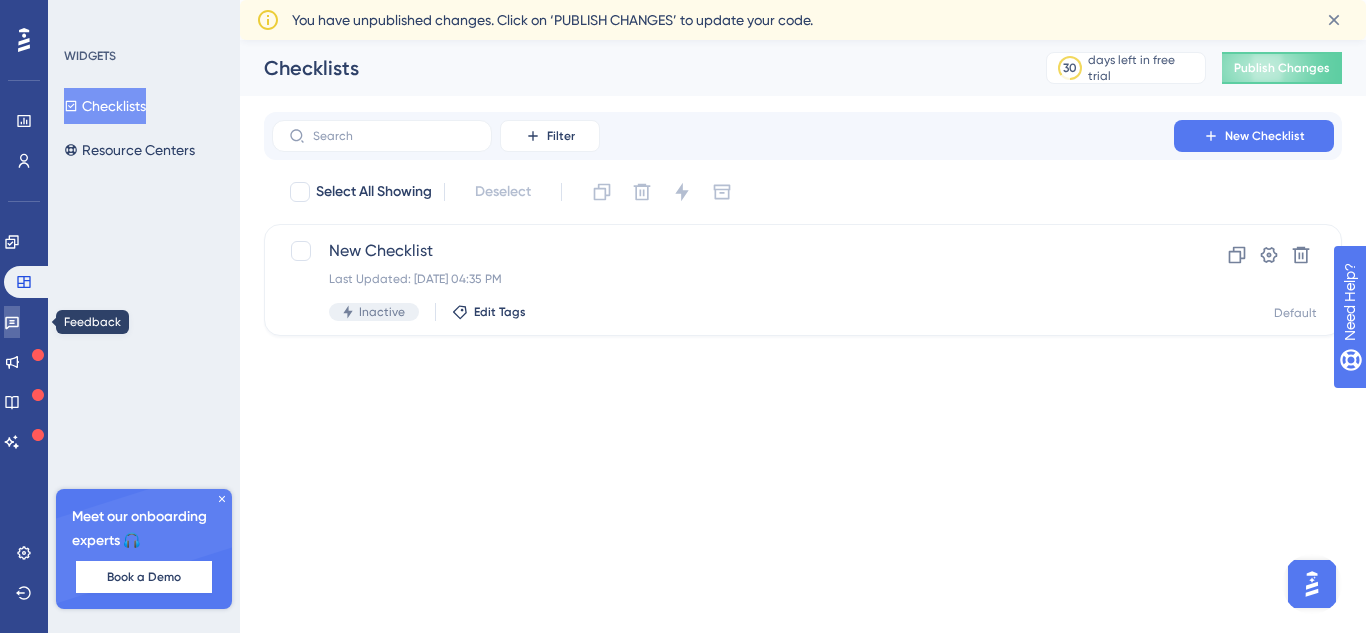 click at bounding box center [12, 322] 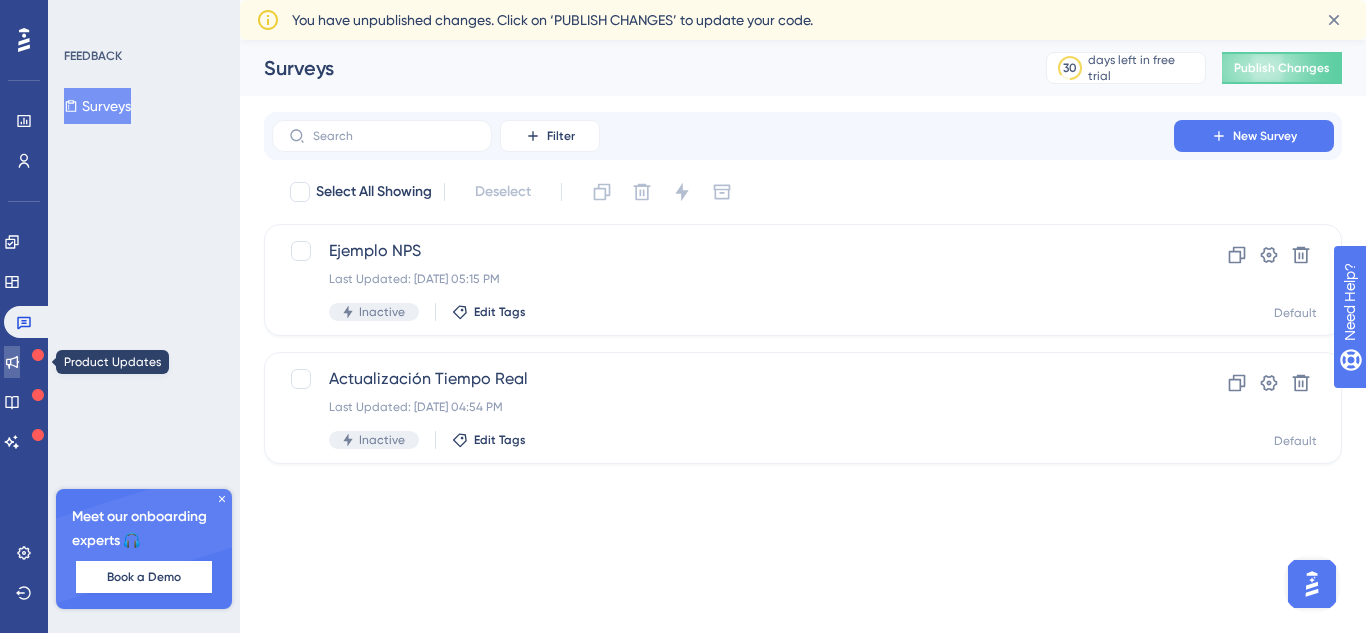 click 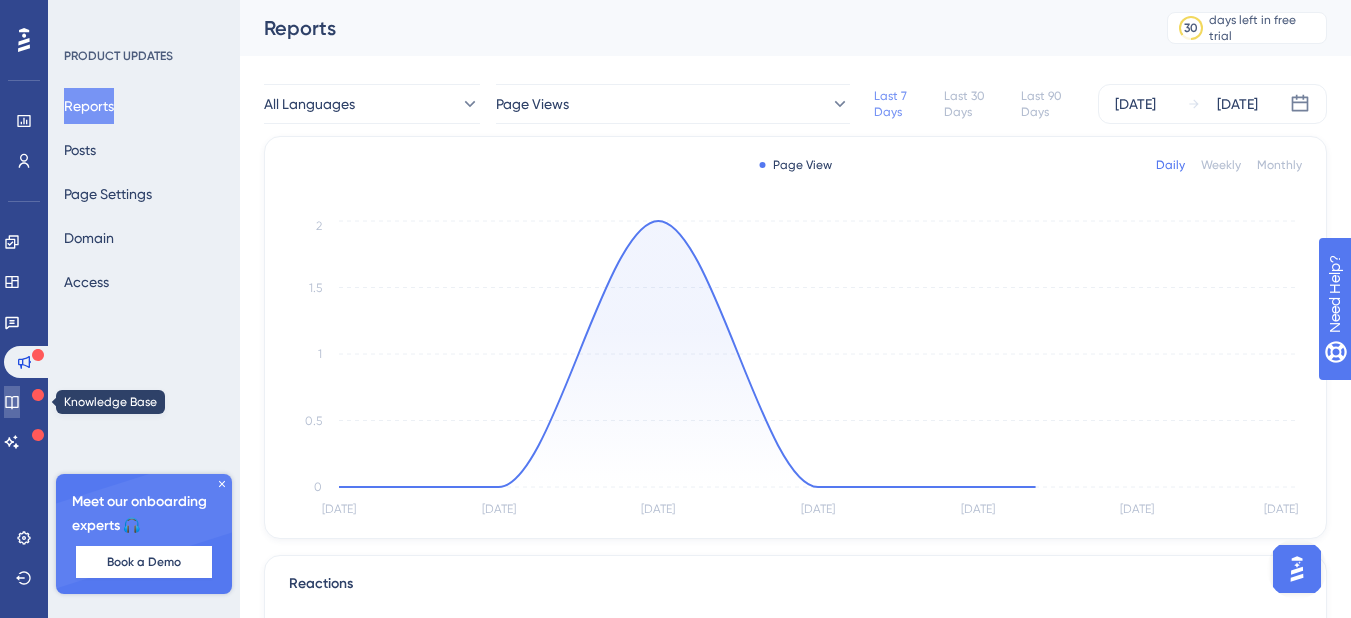 click at bounding box center (12, 402) 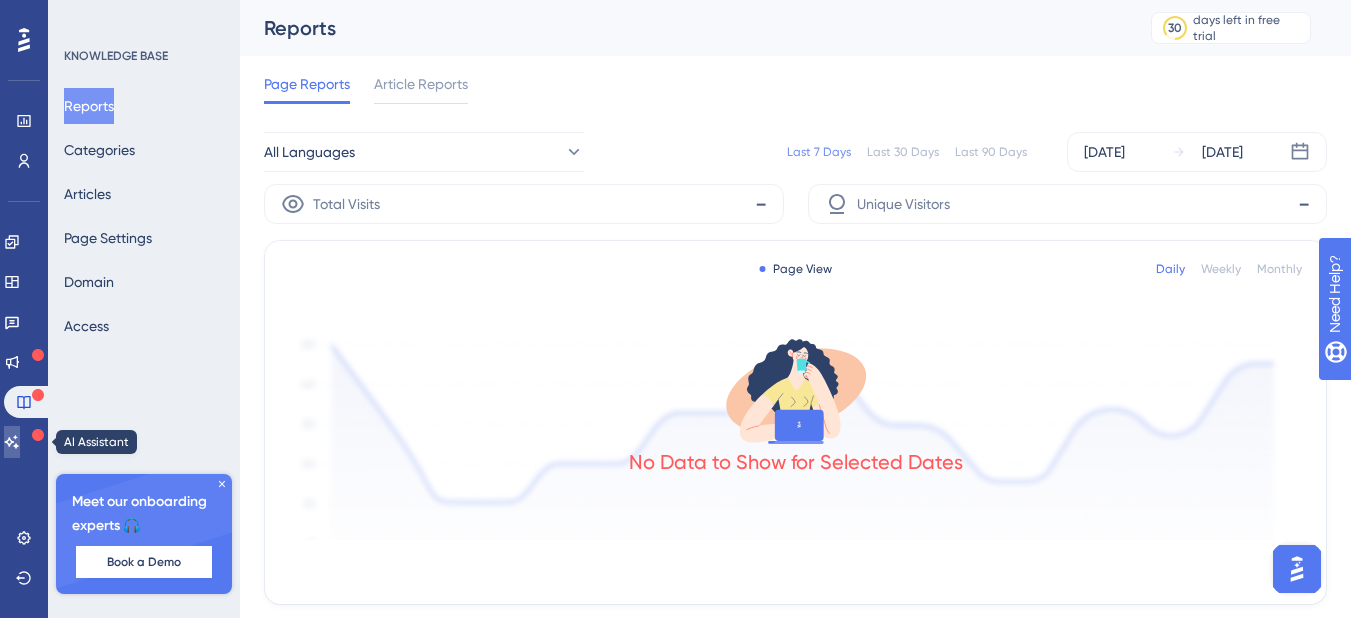 click at bounding box center [12, 442] 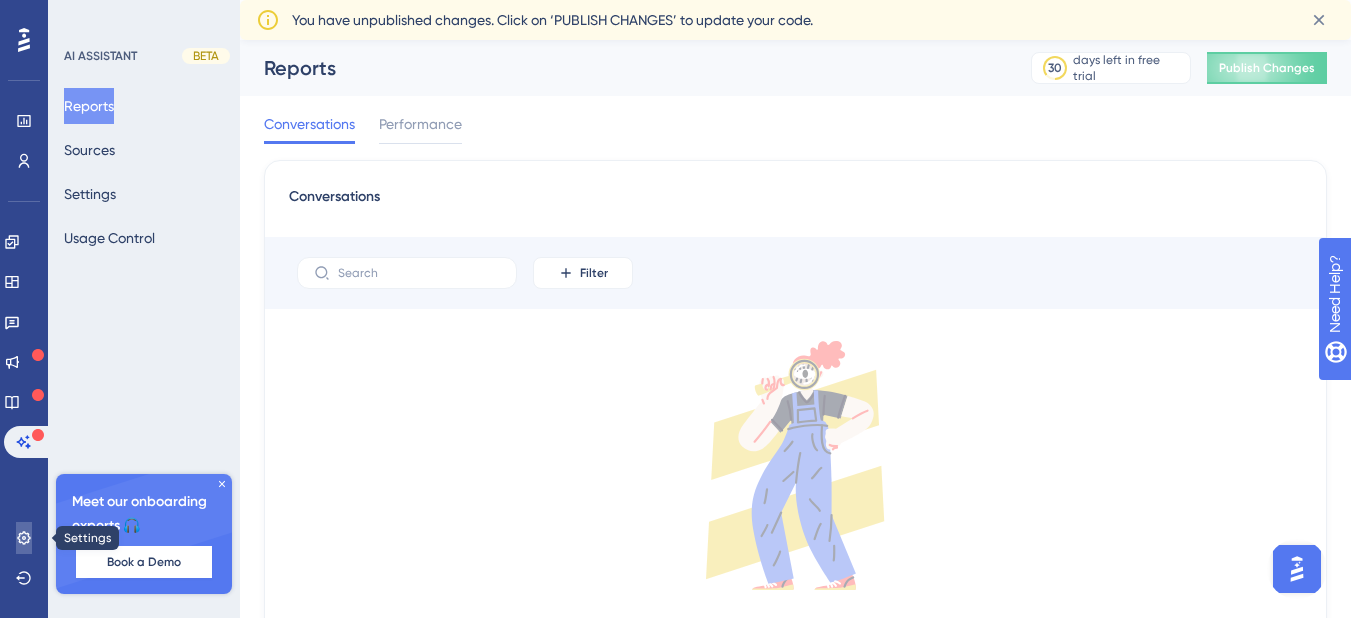 click 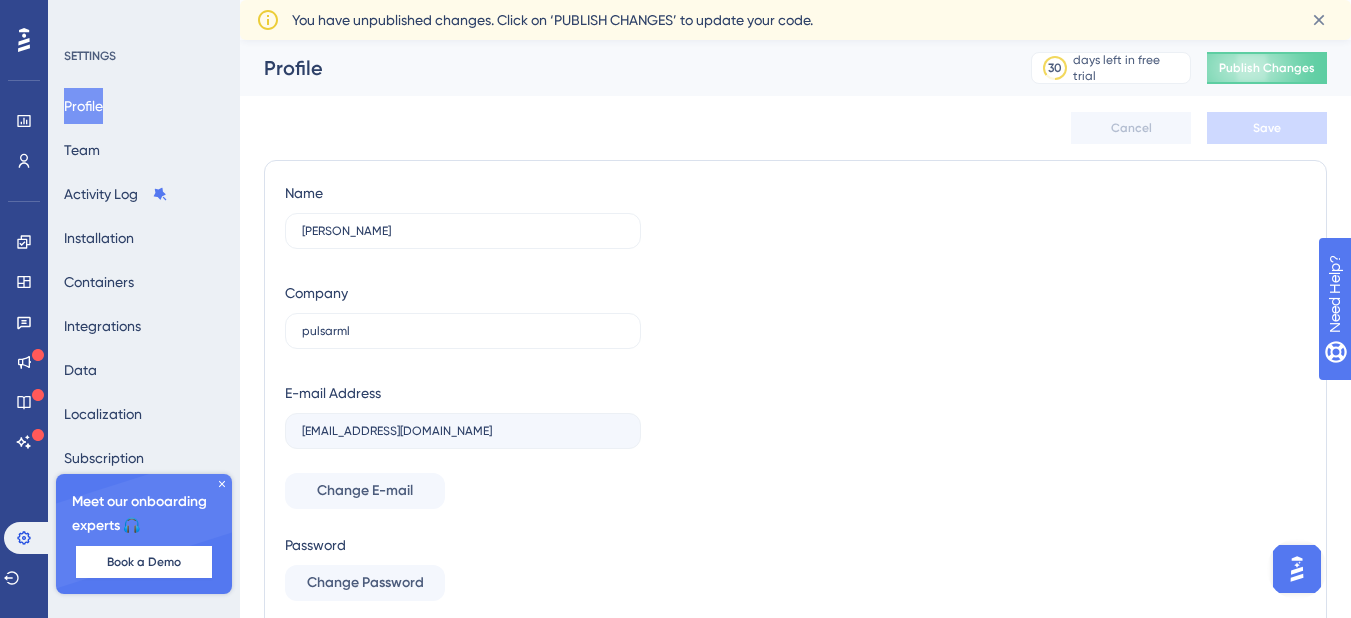 click 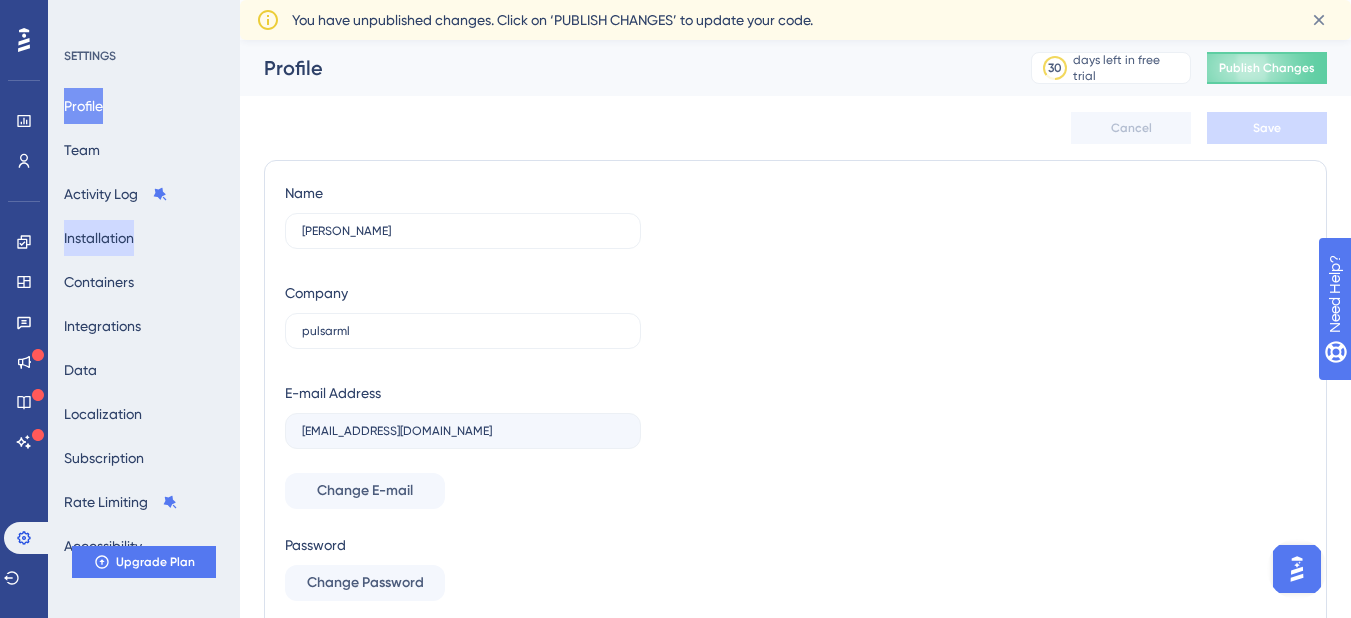click on "Installation" at bounding box center [99, 238] 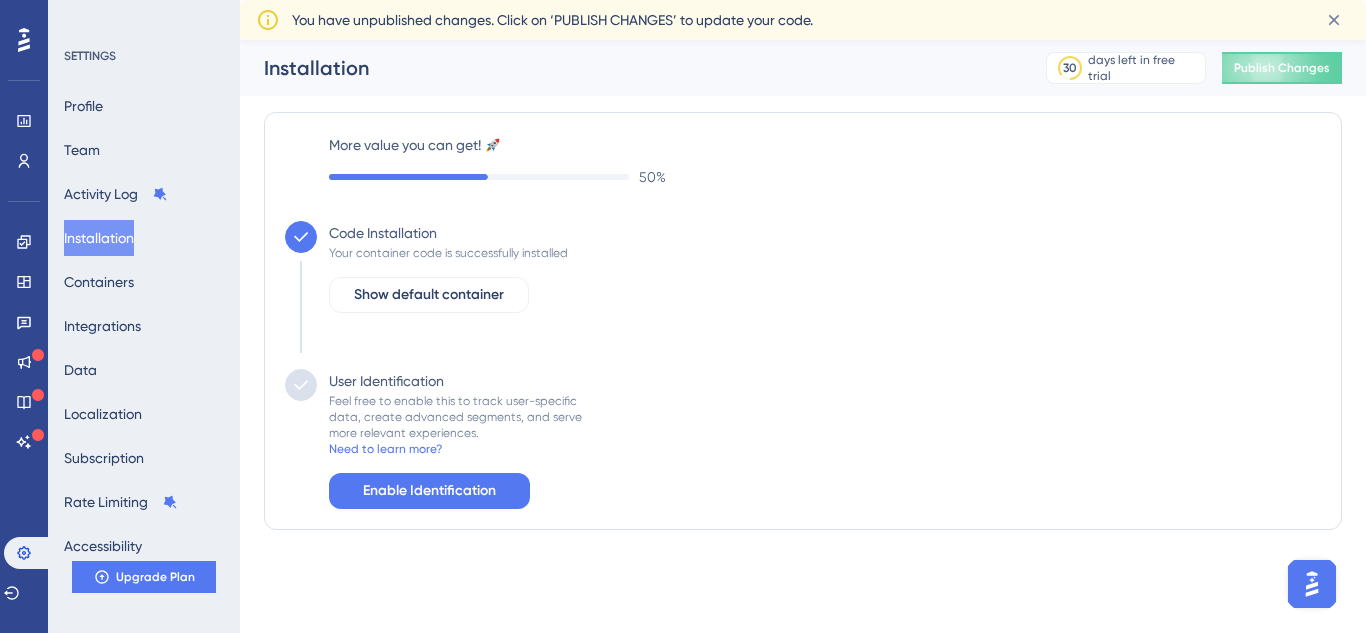 scroll, scrollTop: 0, scrollLeft: 0, axis: both 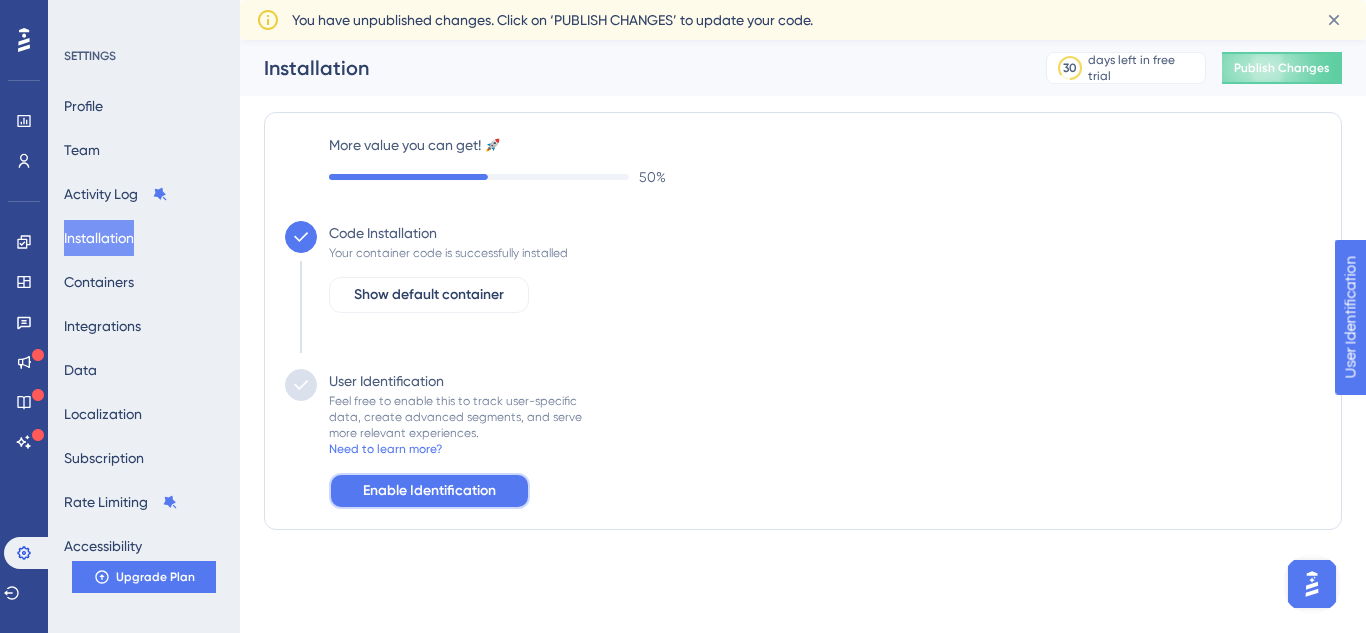 click on "Enable Identification" at bounding box center [429, 491] 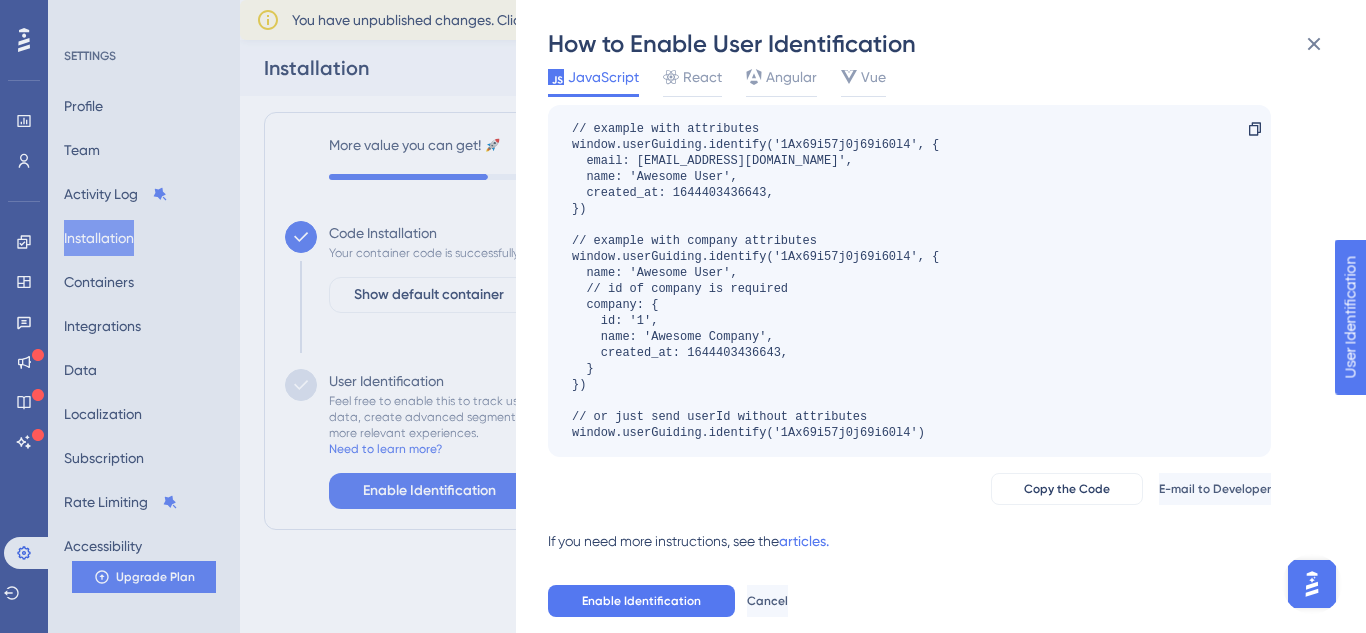 scroll, scrollTop: 40, scrollLeft: 0, axis: vertical 